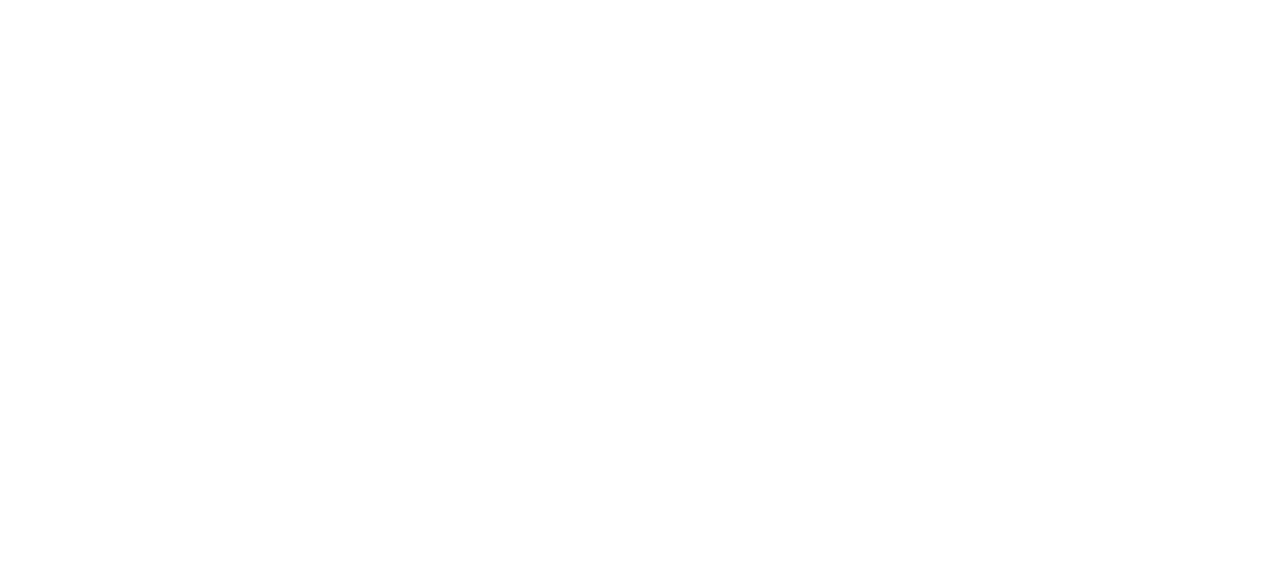 scroll, scrollTop: 0, scrollLeft: 0, axis: both 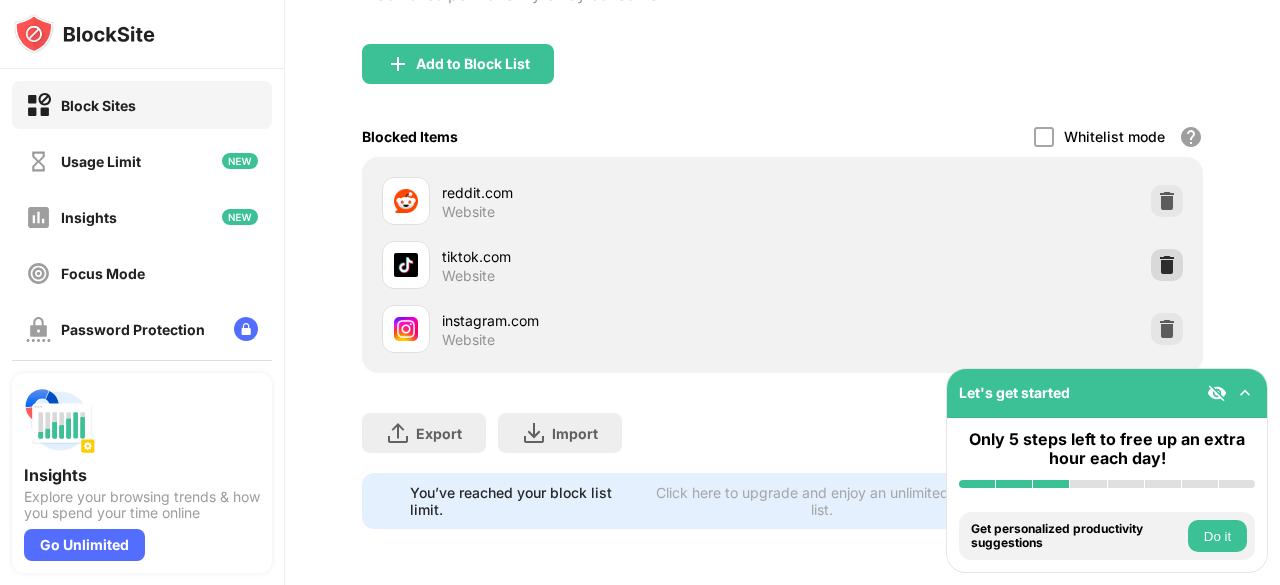 click at bounding box center [1167, 265] 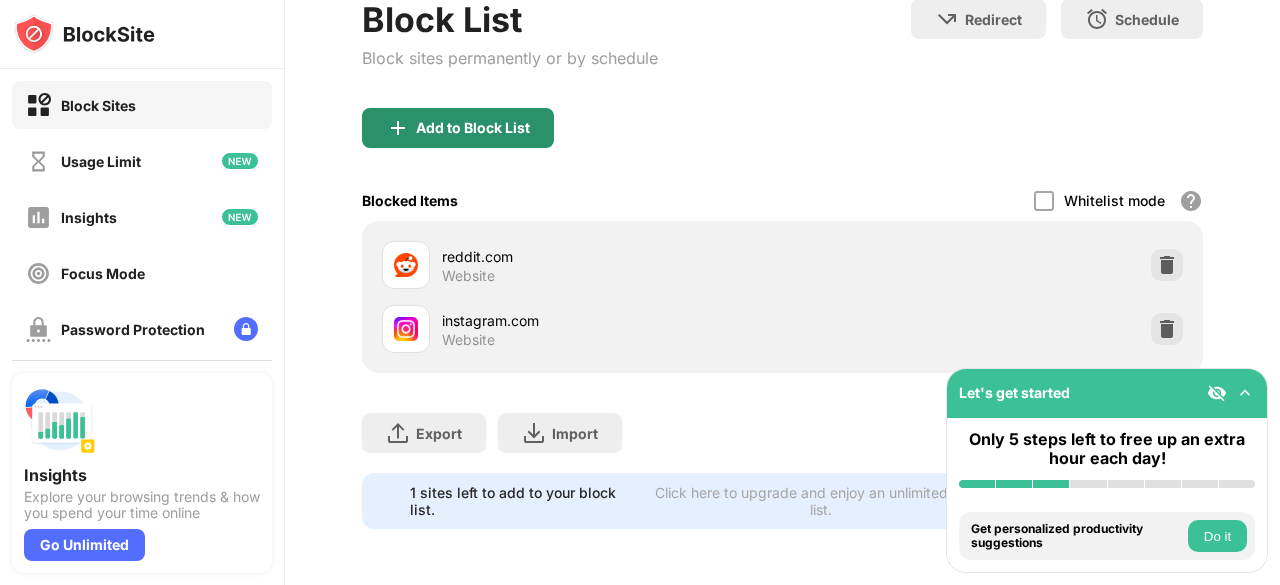 scroll, scrollTop: 0, scrollLeft: 0, axis: both 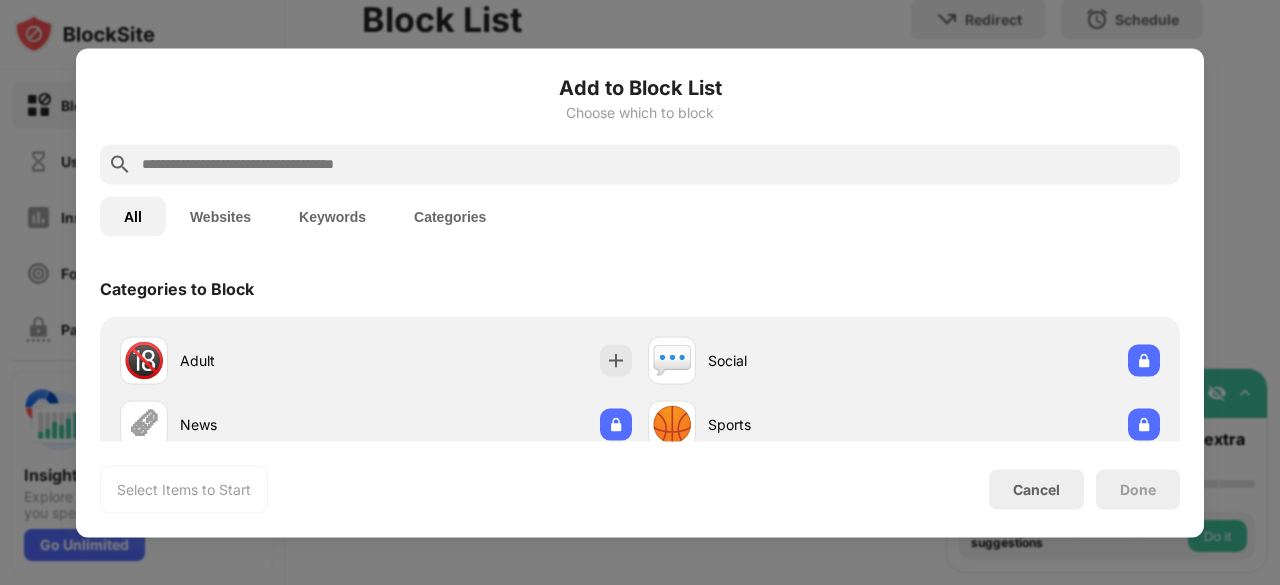 click at bounding box center (656, 164) 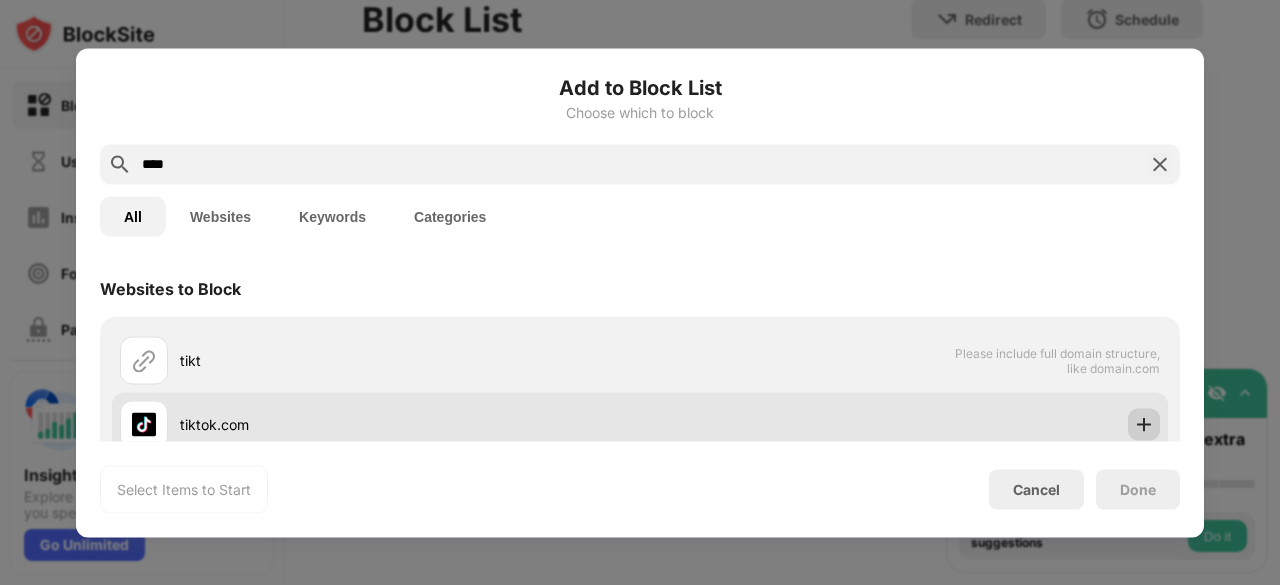 type on "****" 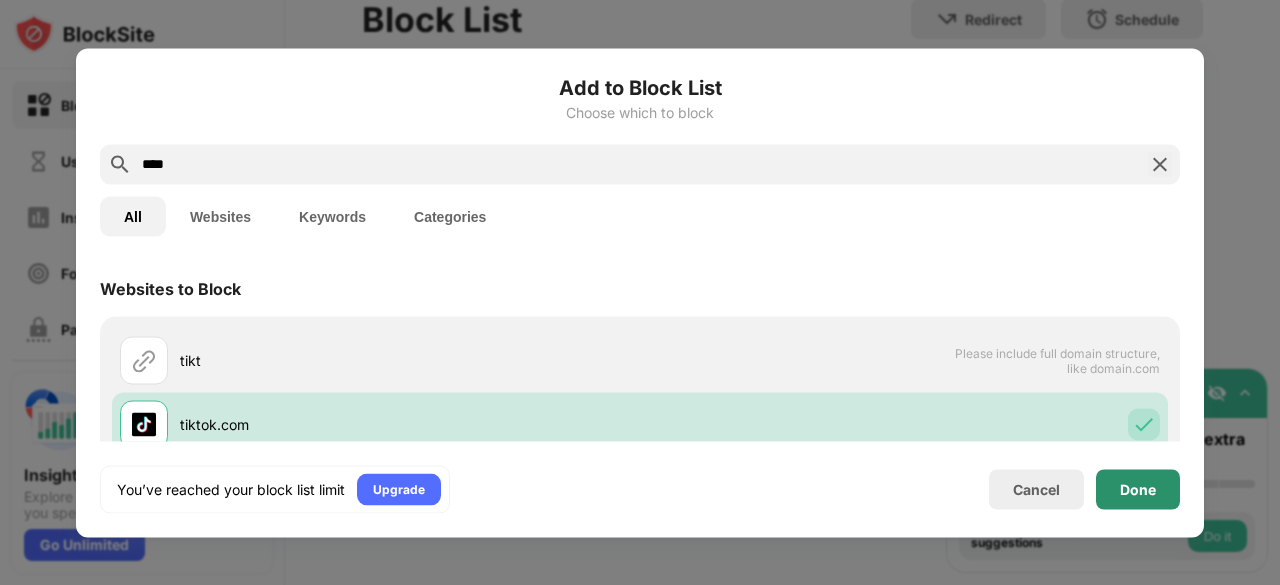 click on "Done" at bounding box center (1138, 489) 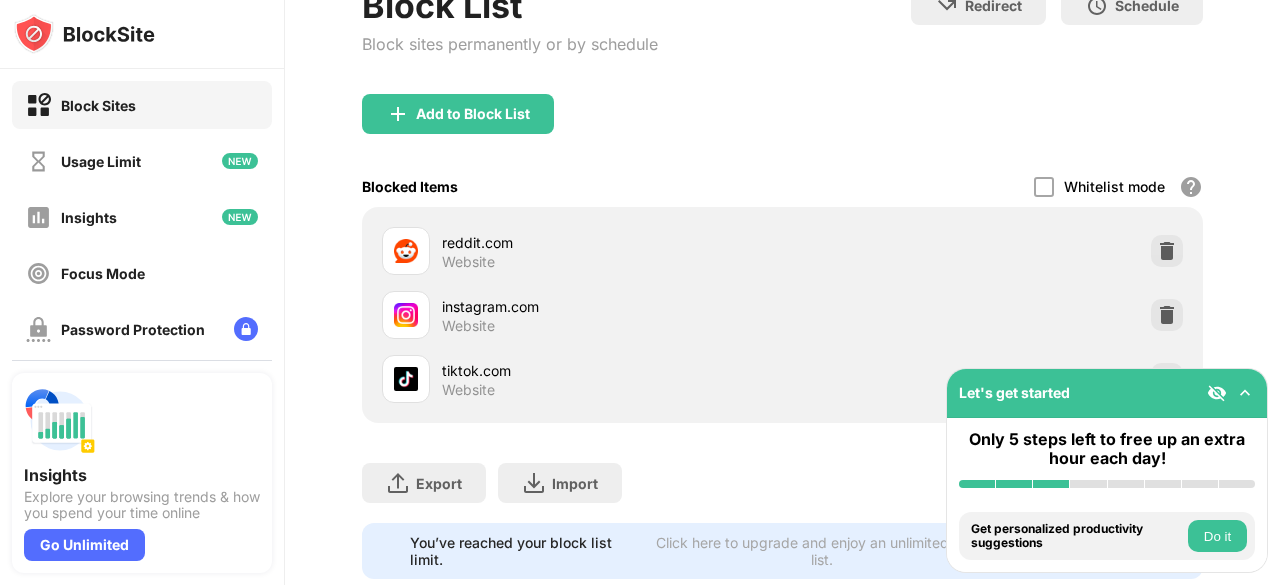 scroll, scrollTop: 378, scrollLeft: 0, axis: vertical 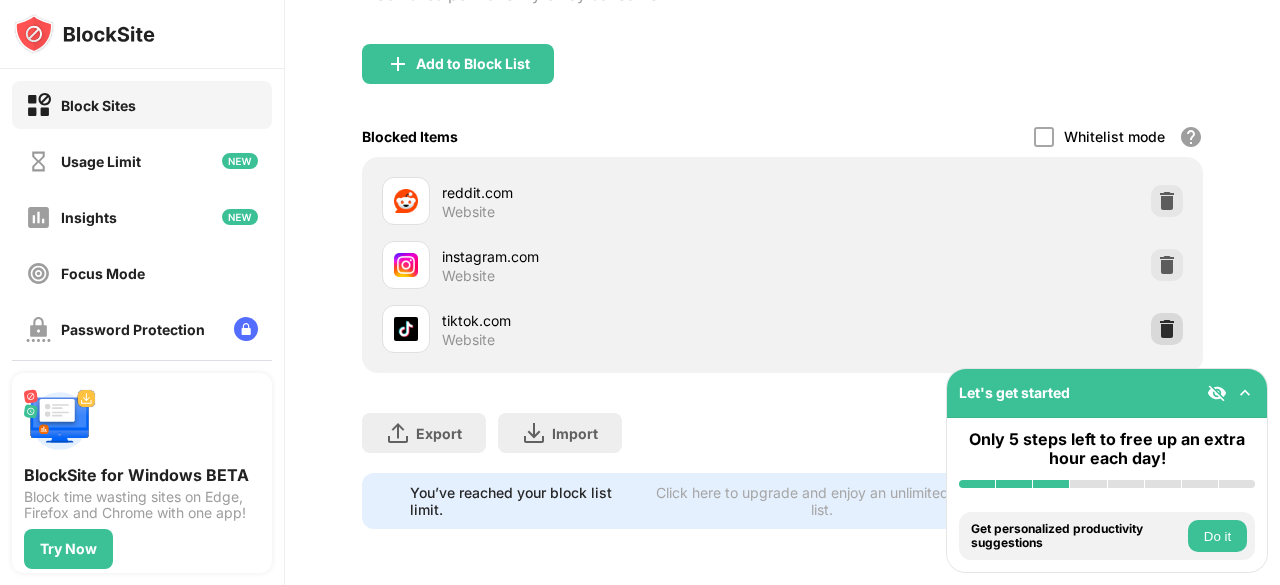 click at bounding box center [1167, 329] 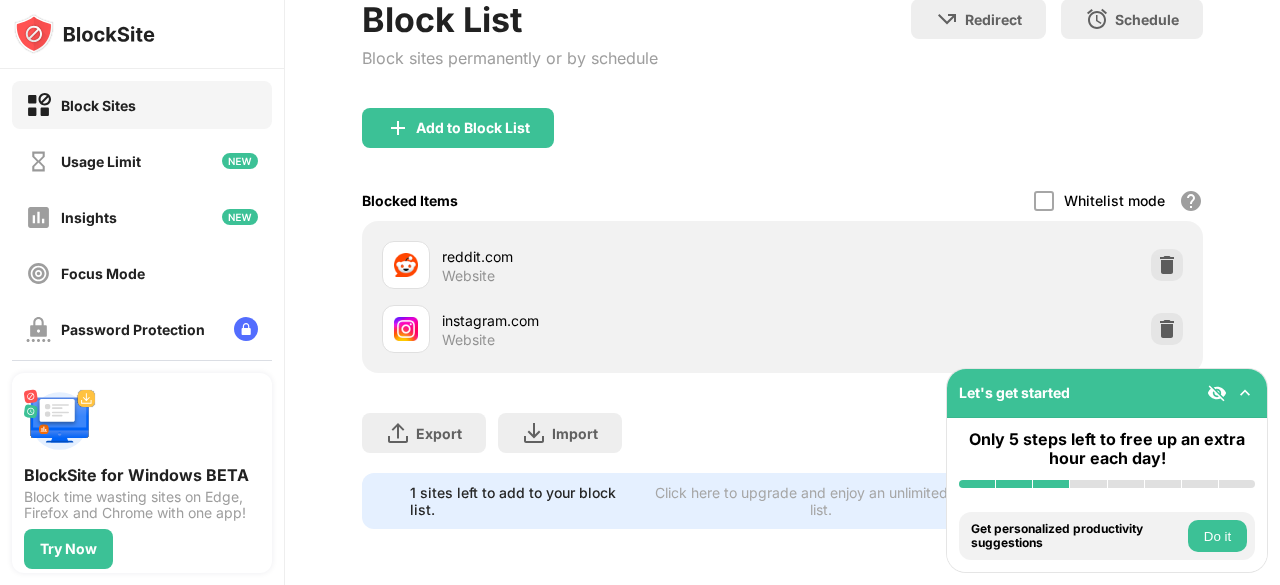 scroll, scrollTop: 314, scrollLeft: 0, axis: vertical 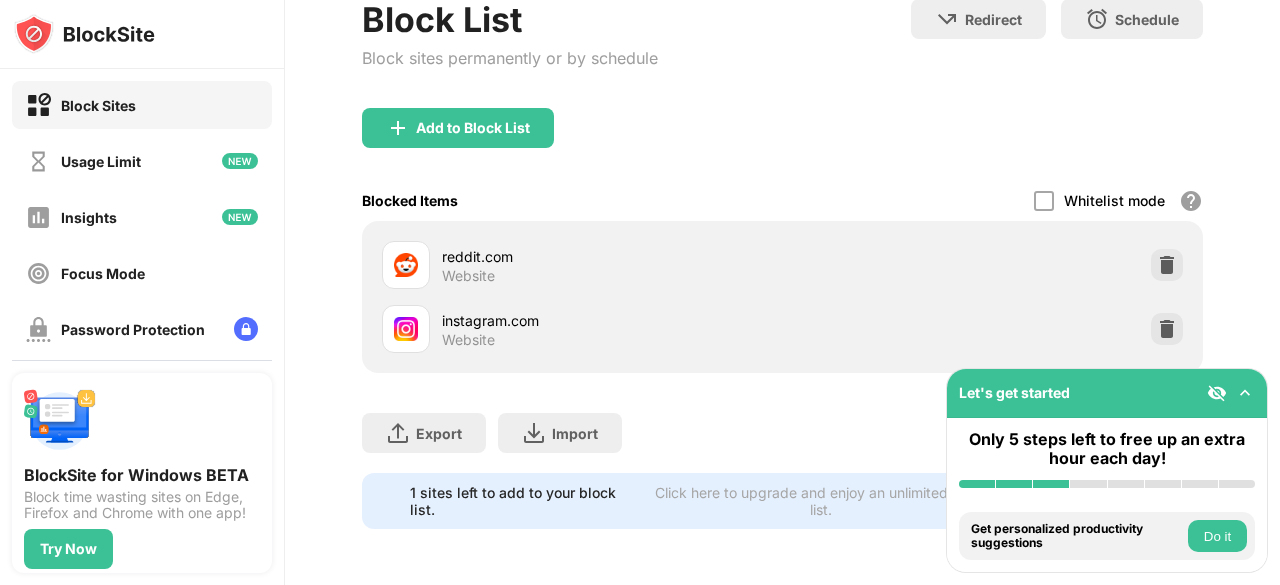 click on "Add to Block List" at bounding box center [473, 128] 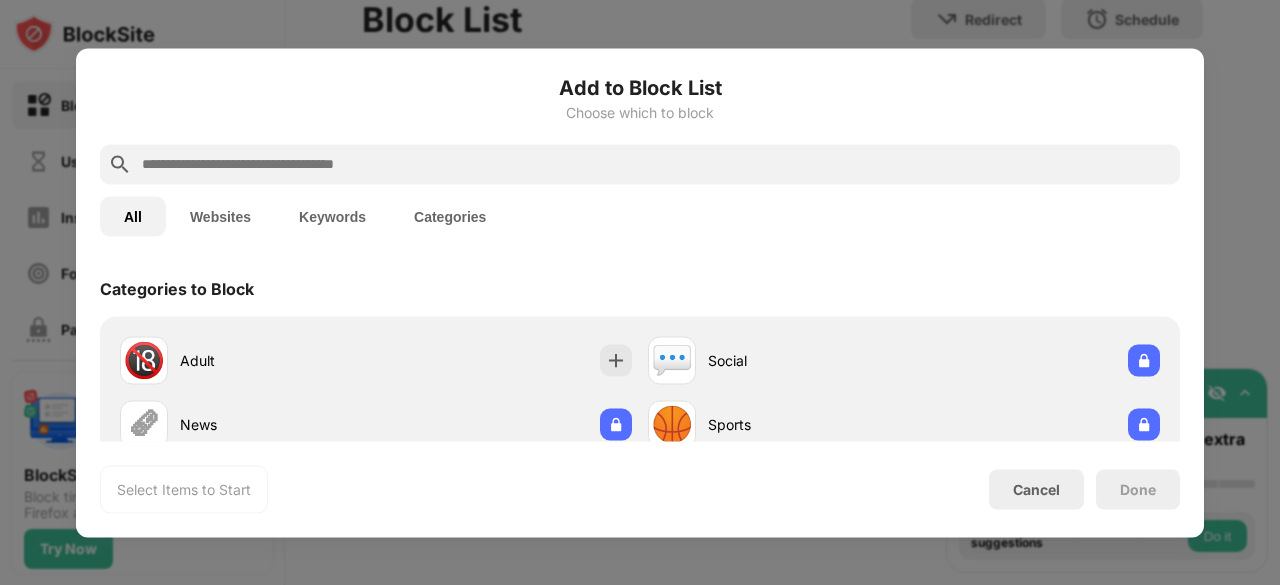 click at bounding box center (656, 164) 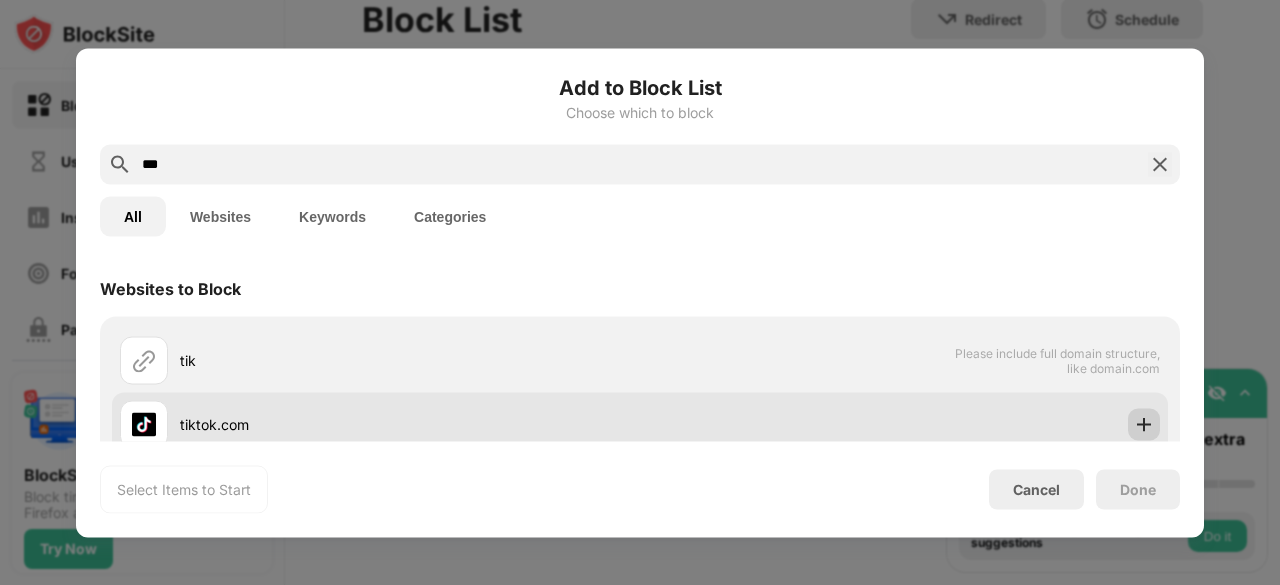 type on "***" 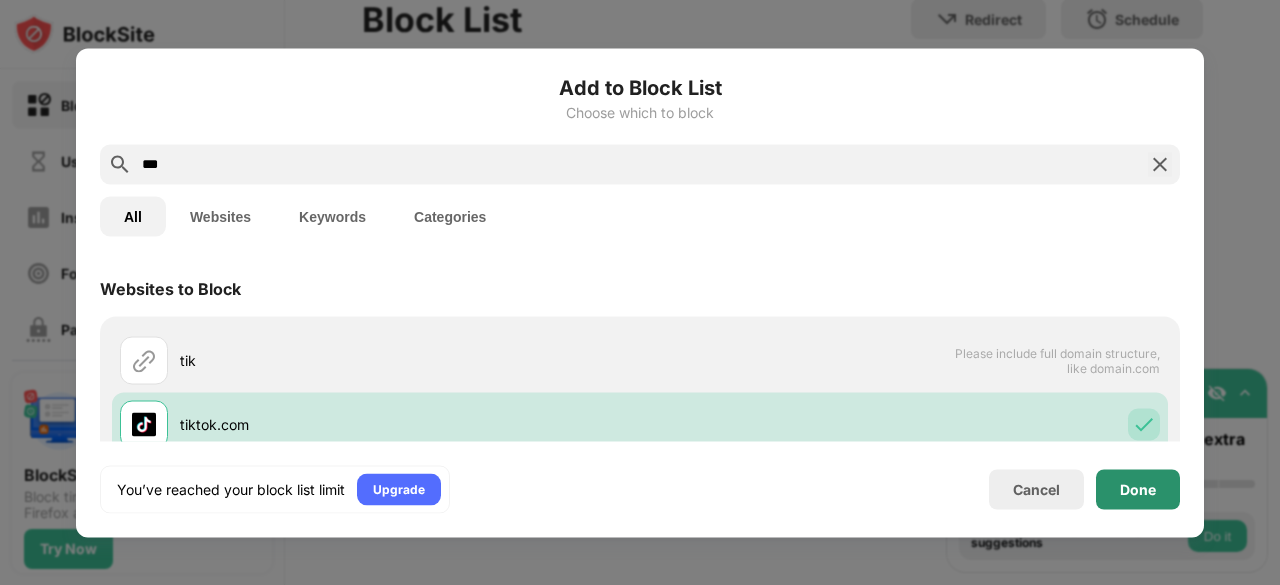 click on "Done" at bounding box center [1138, 489] 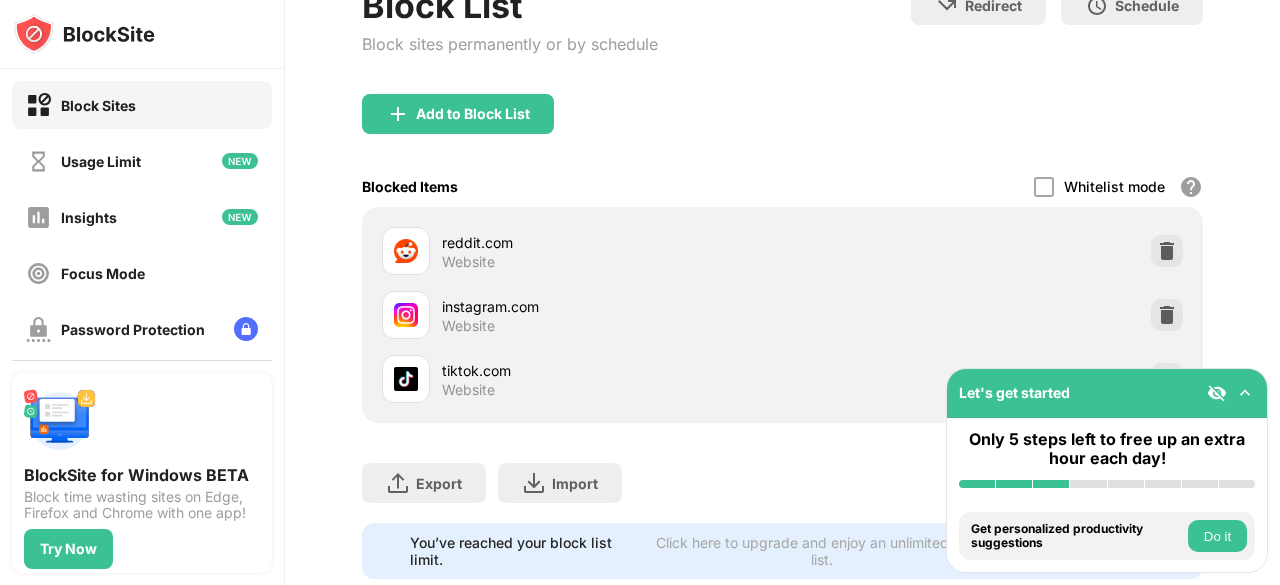 scroll, scrollTop: 378, scrollLeft: 0, axis: vertical 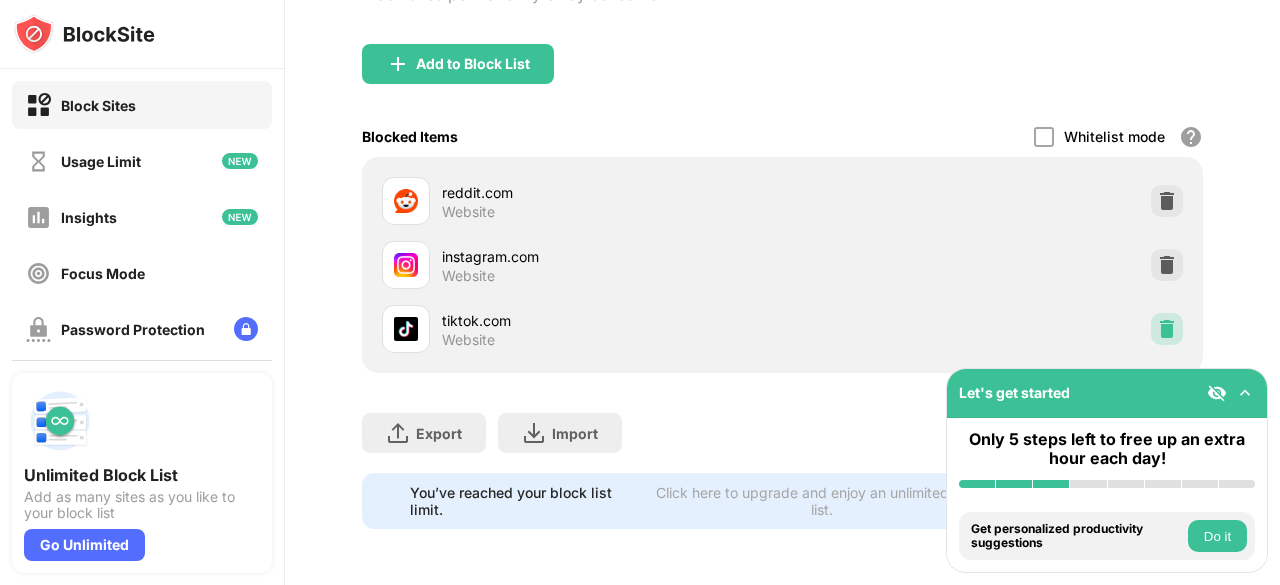 click at bounding box center (1167, 329) 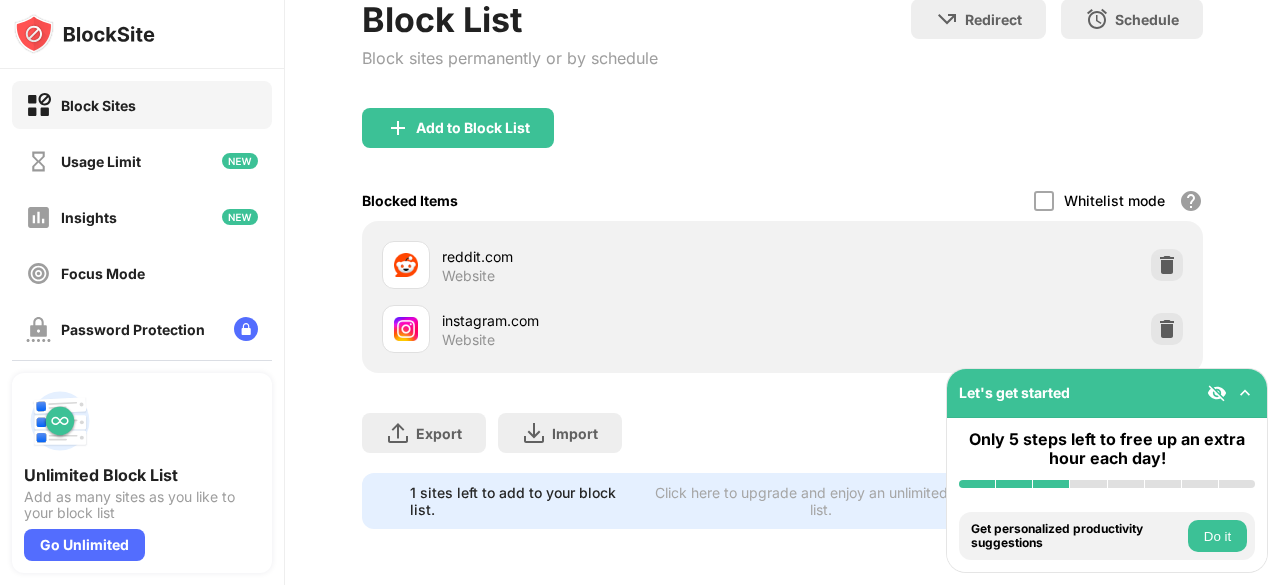scroll, scrollTop: 0, scrollLeft: 0, axis: both 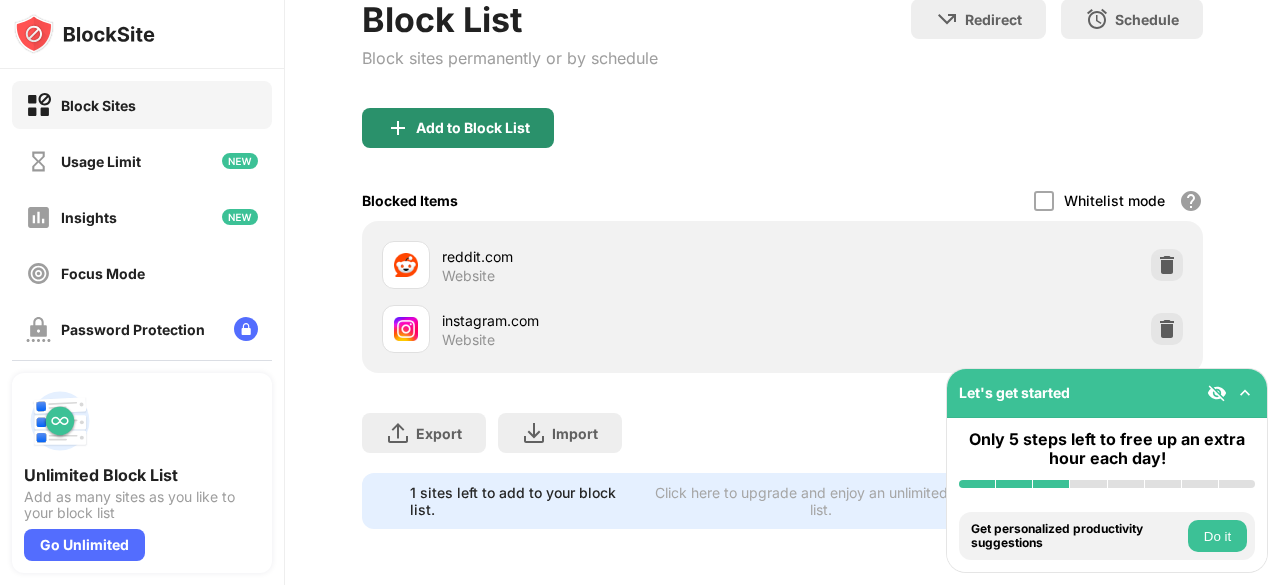click on "Add to Block List" at bounding box center [458, 128] 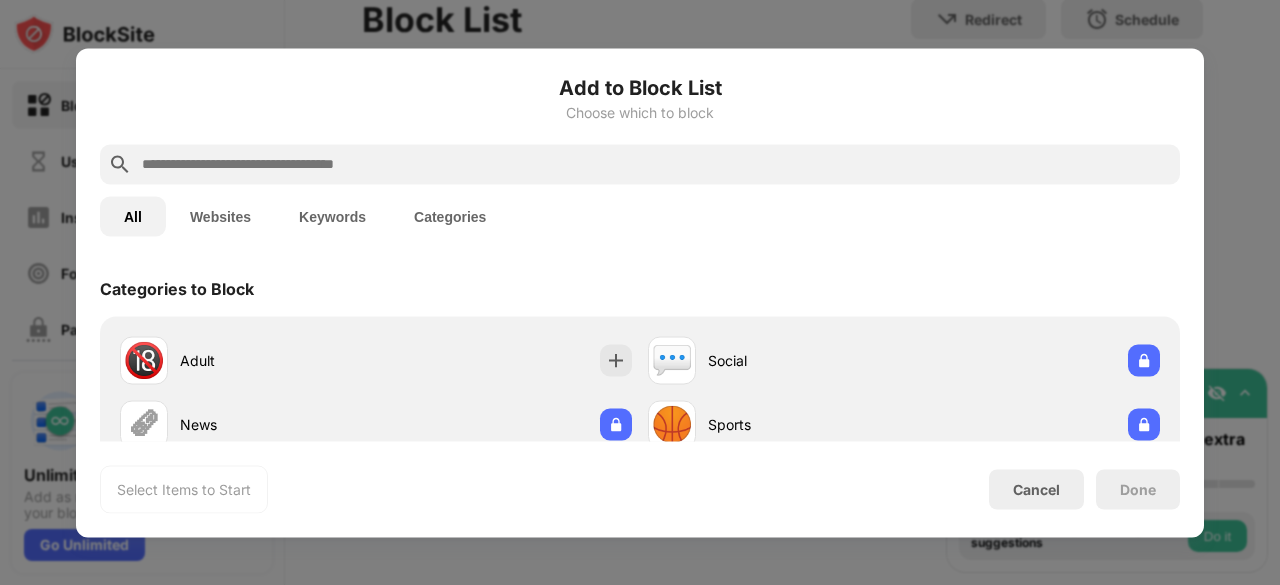 click at bounding box center [656, 164] 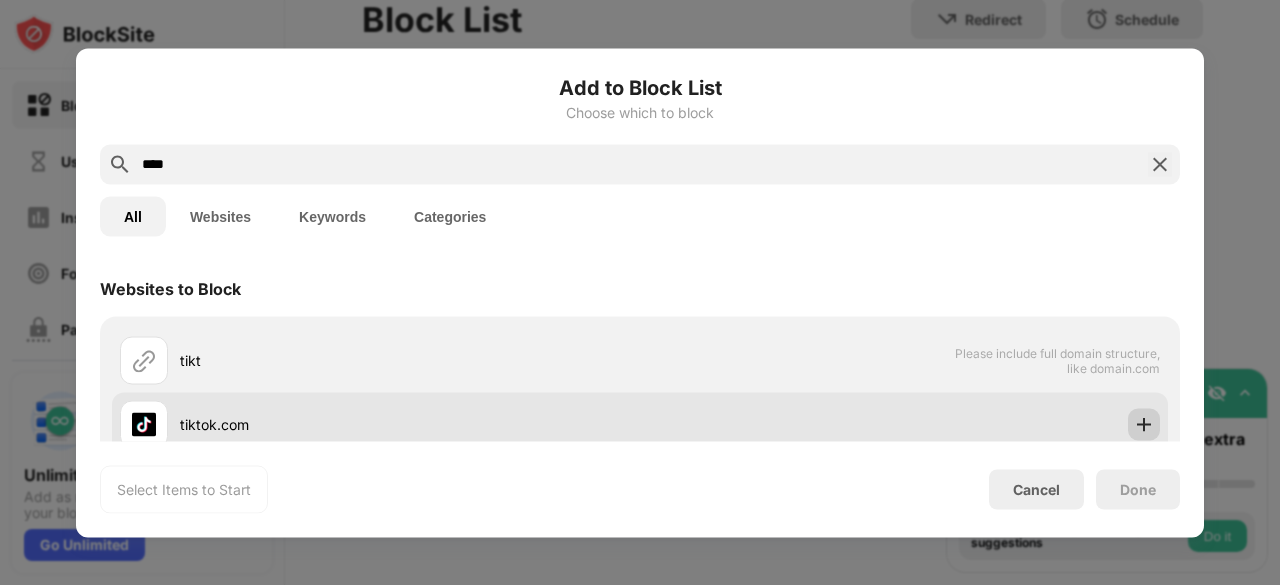 type on "****" 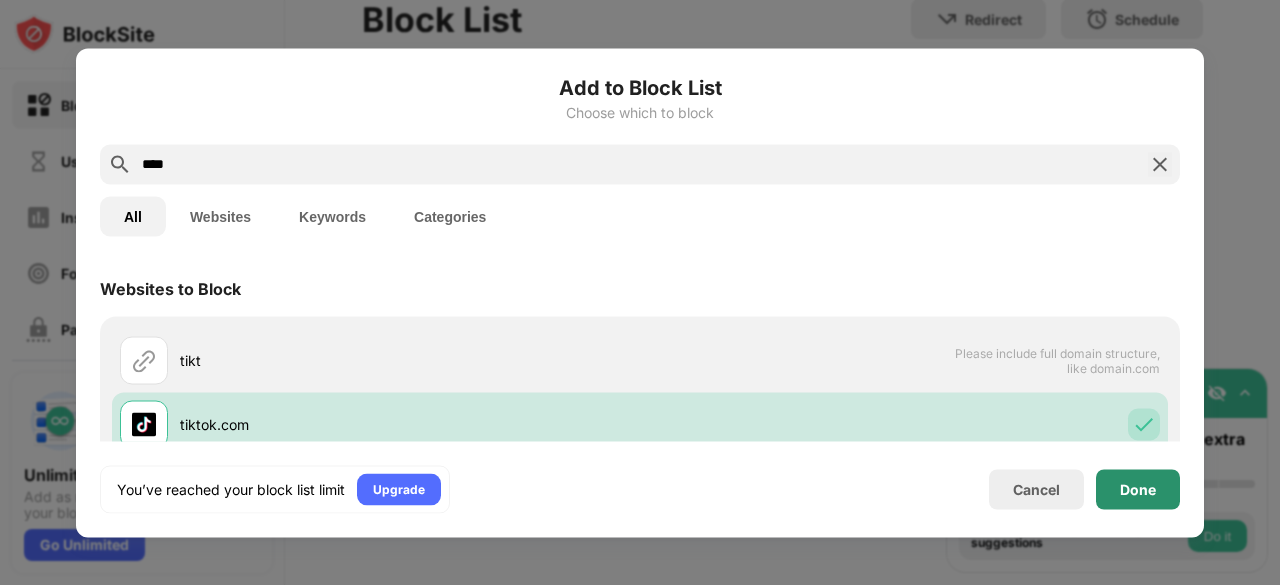 click on "Done" at bounding box center (1138, 489) 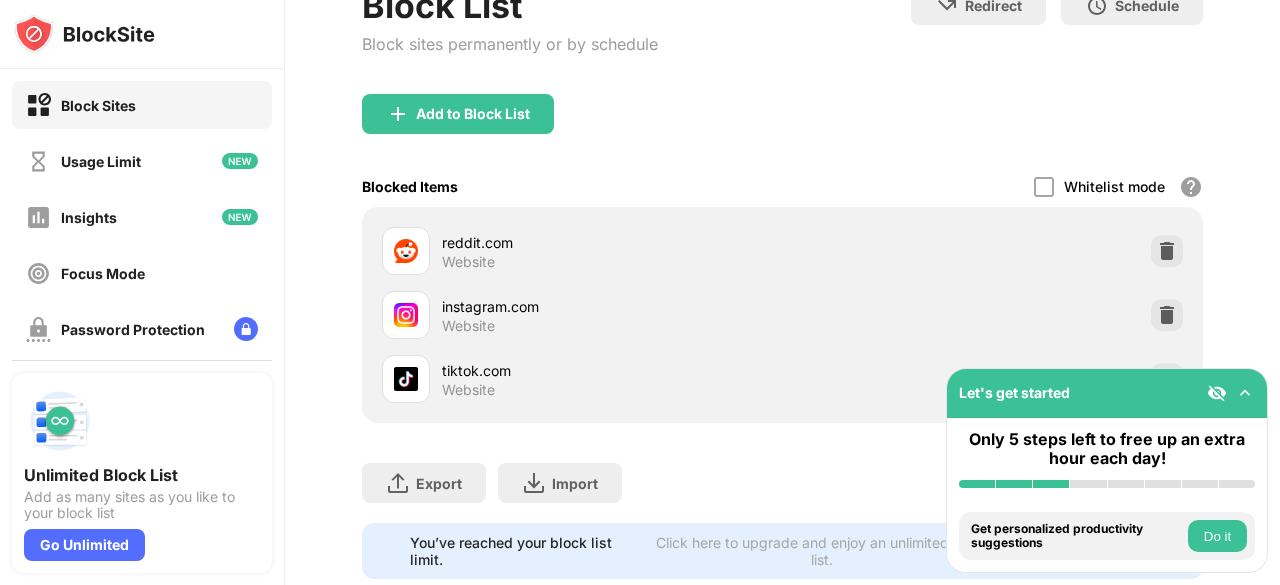 scroll, scrollTop: 378, scrollLeft: 1, axis: both 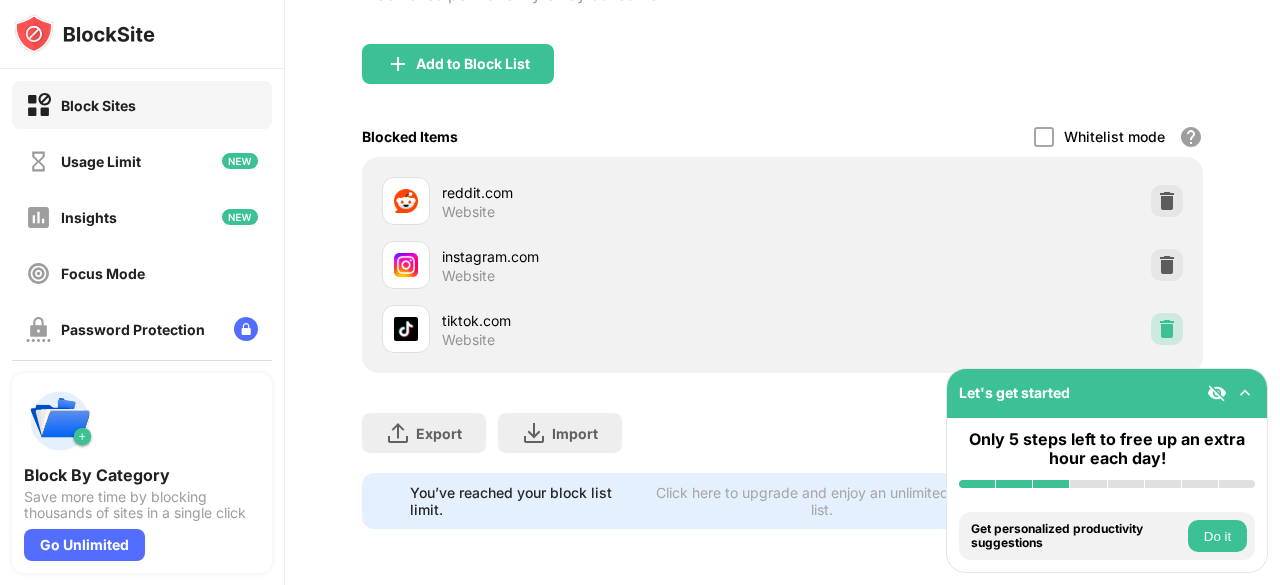 click at bounding box center (1167, 329) 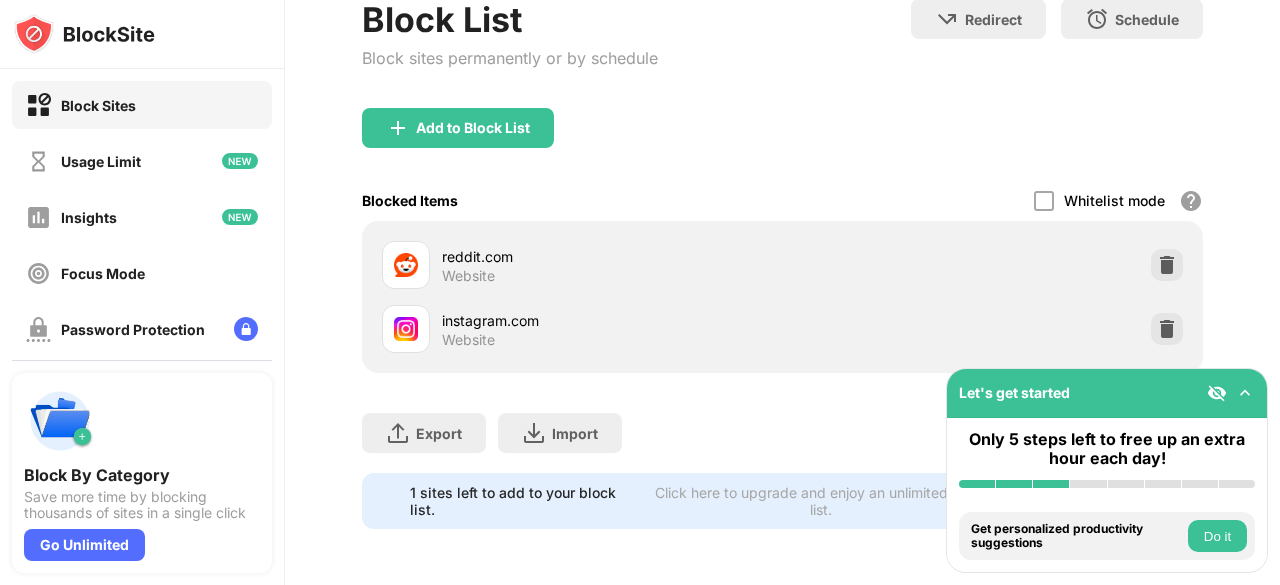 scroll, scrollTop: 0, scrollLeft: 0, axis: both 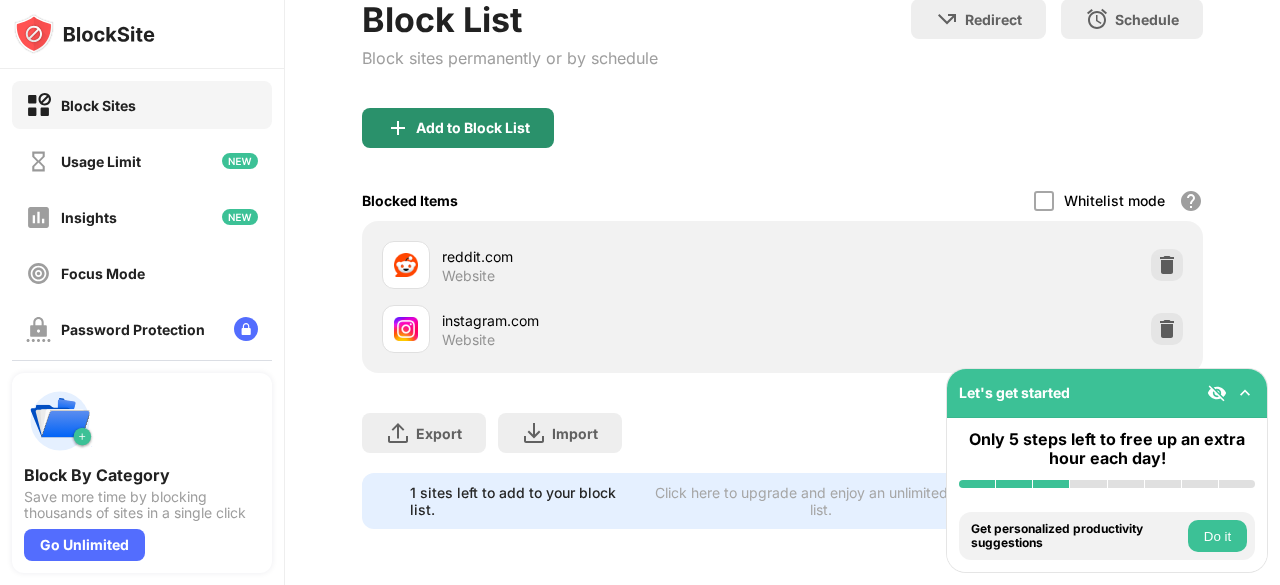 click on "Add to Block List" at bounding box center [458, 128] 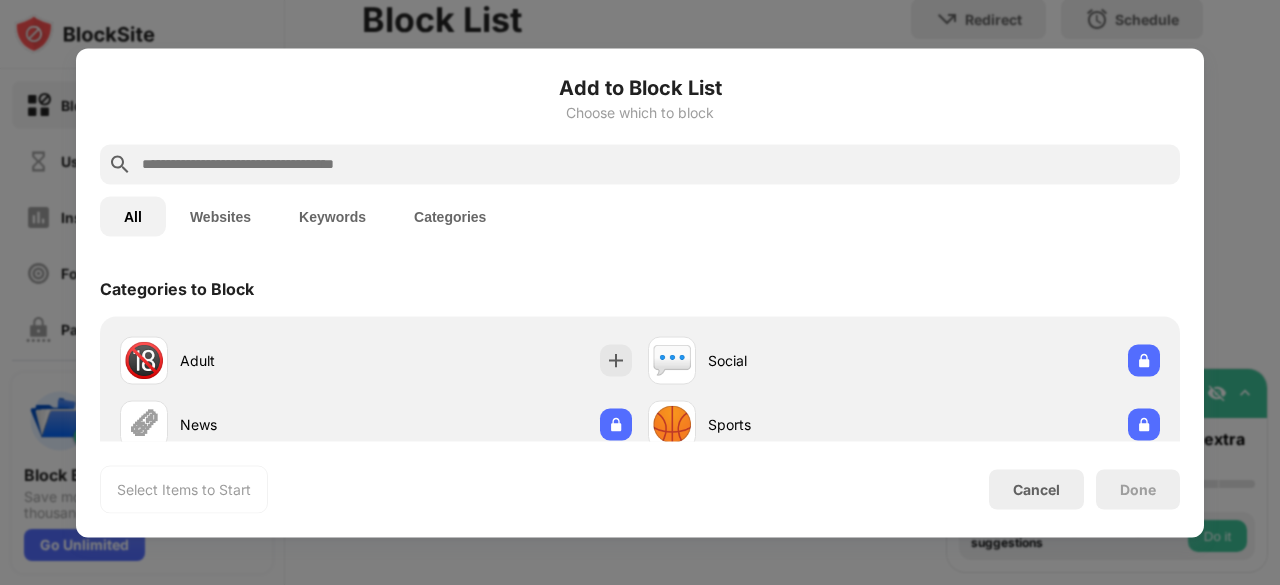 click at bounding box center (656, 164) 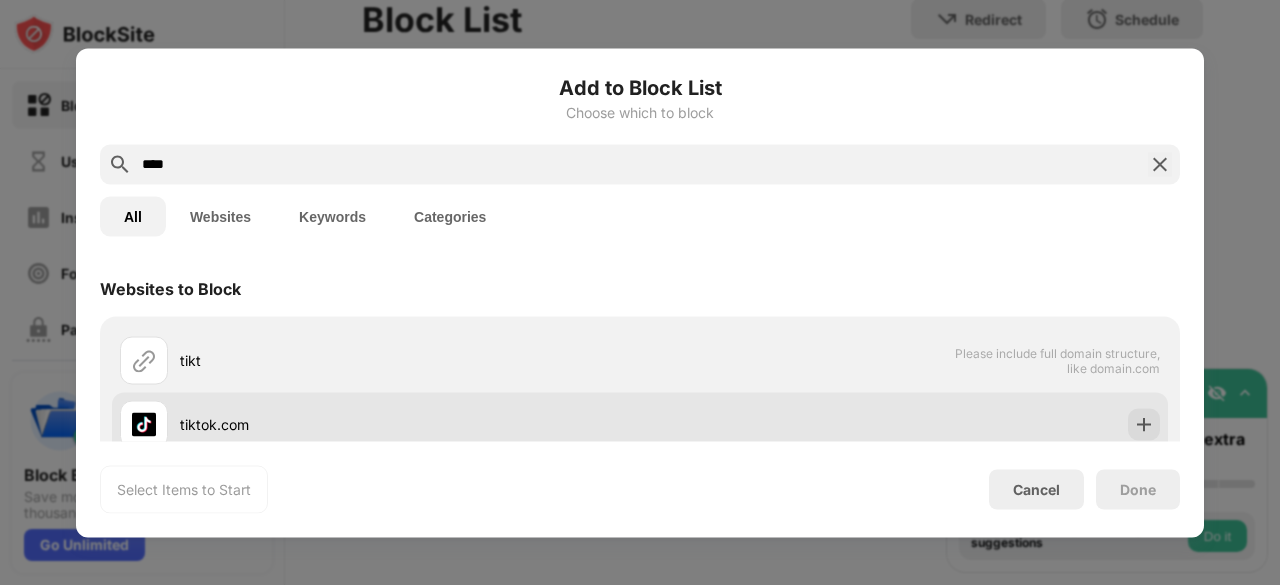 type on "****" 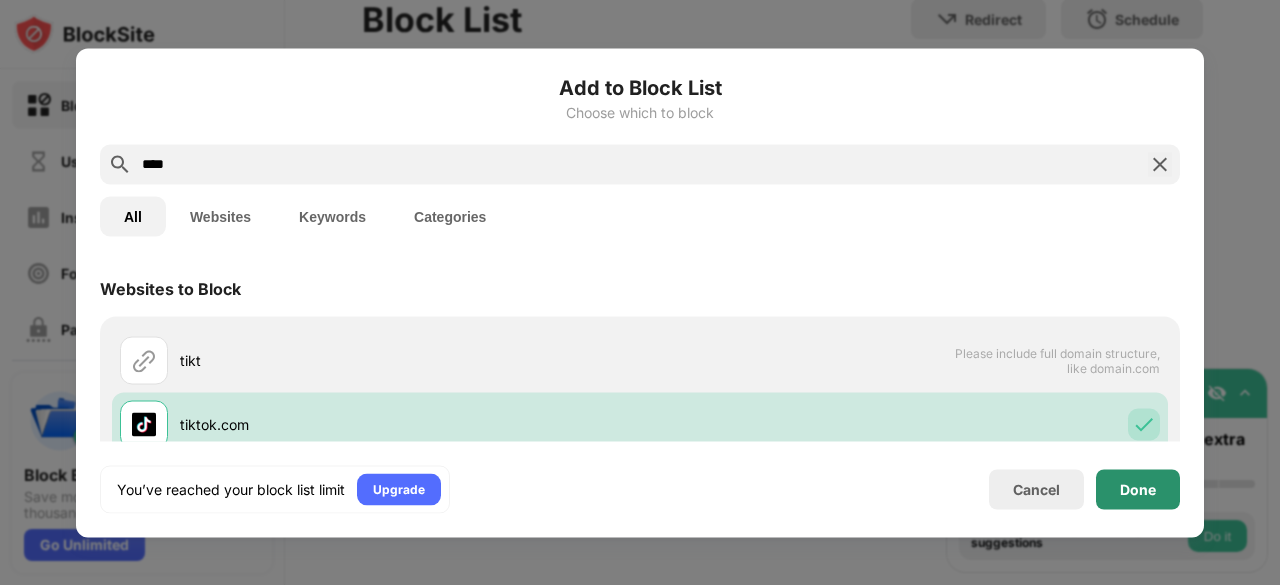 click on "Done" at bounding box center (1138, 489) 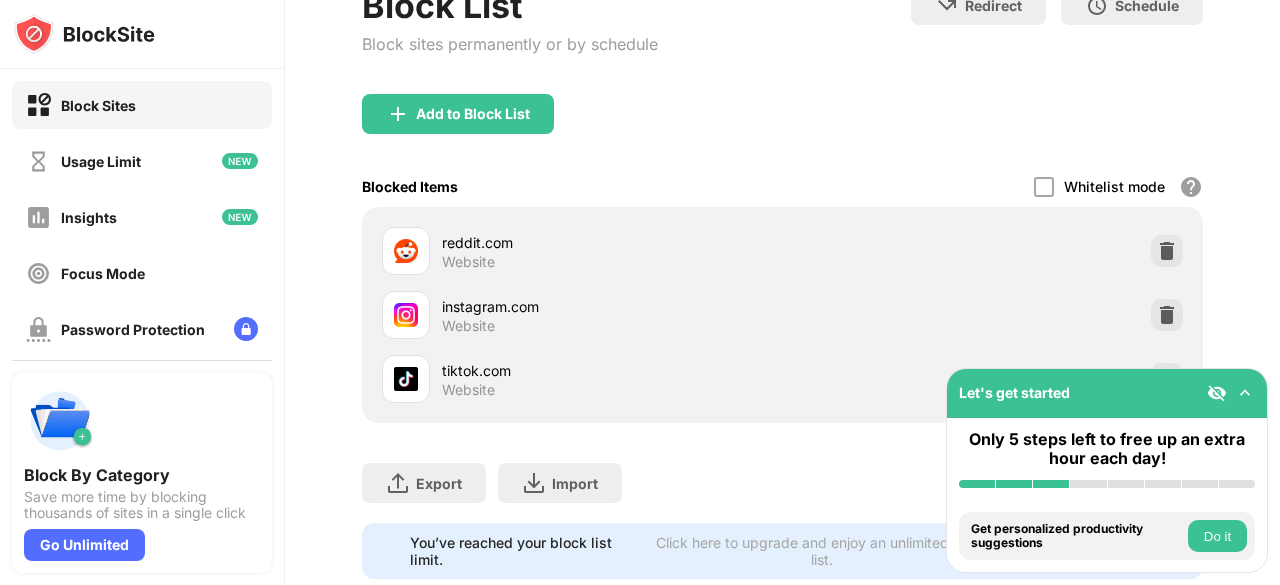 scroll, scrollTop: 378, scrollLeft: 0, axis: vertical 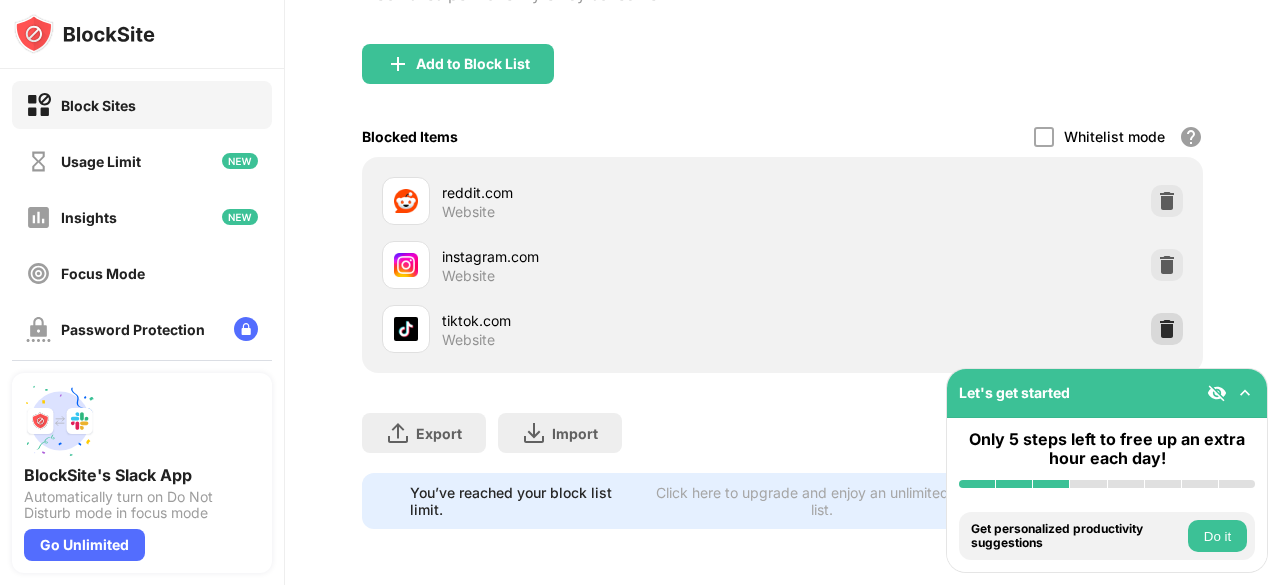 click at bounding box center (1167, 329) 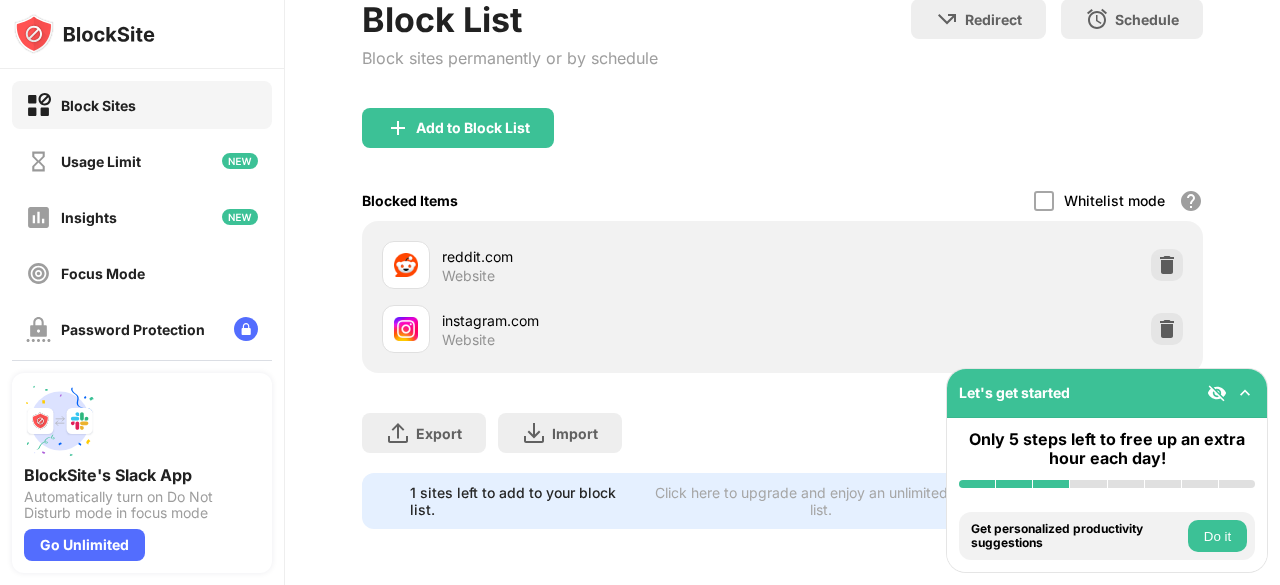 scroll, scrollTop: 314, scrollLeft: 0, axis: vertical 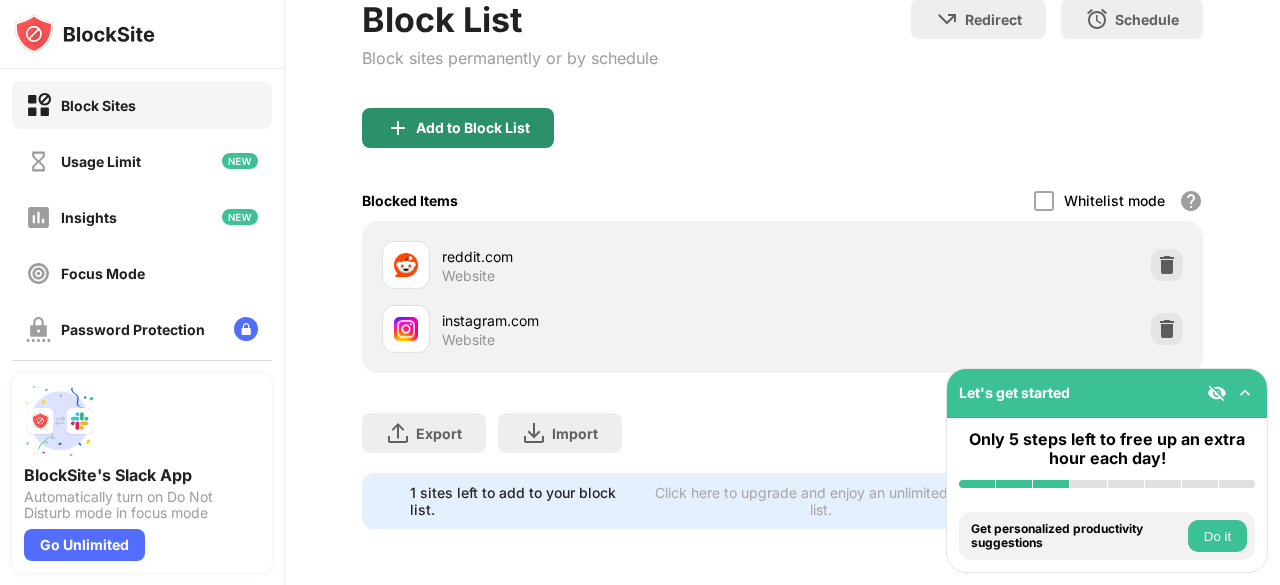 click on "Add to Block List" at bounding box center [473, 128] 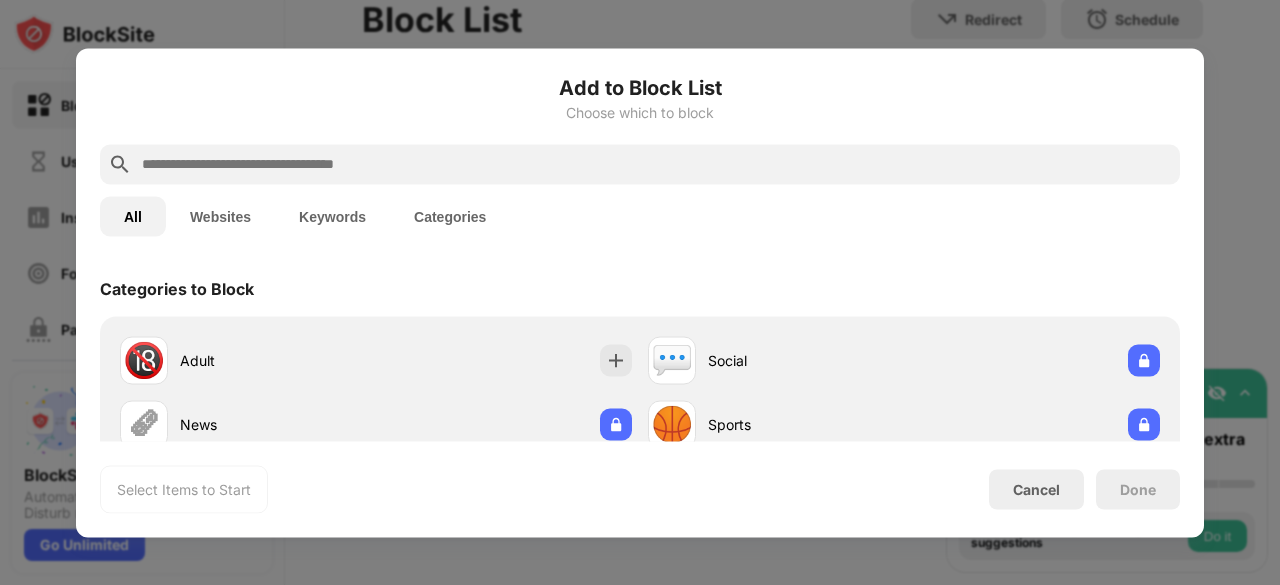 click at bounding box center (656, 164) 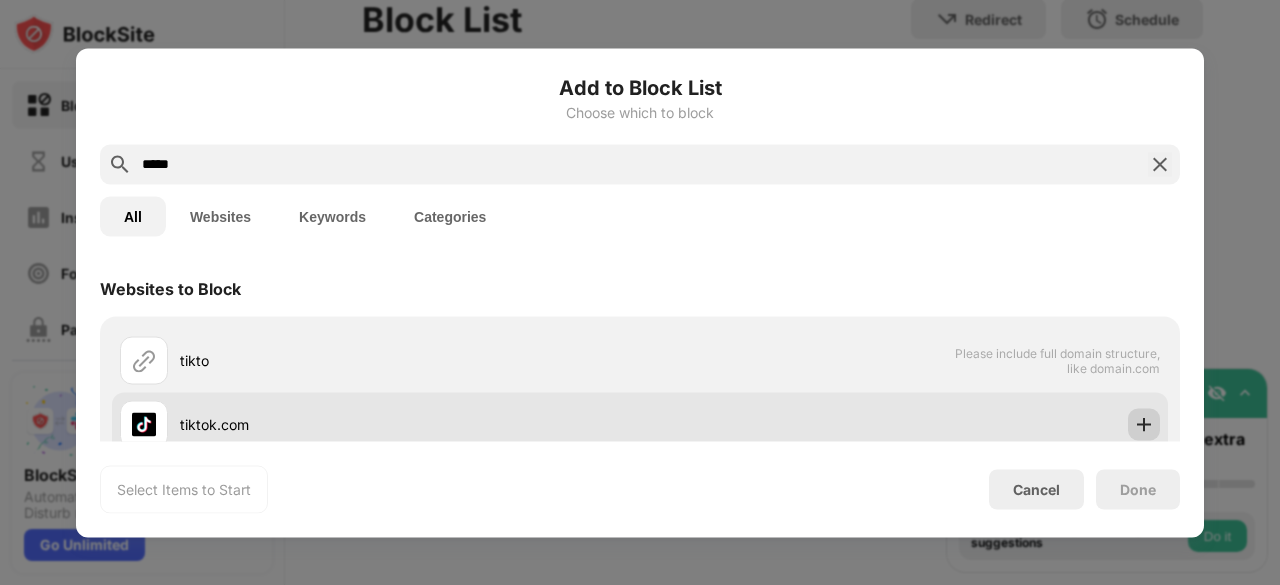 type on "*****" 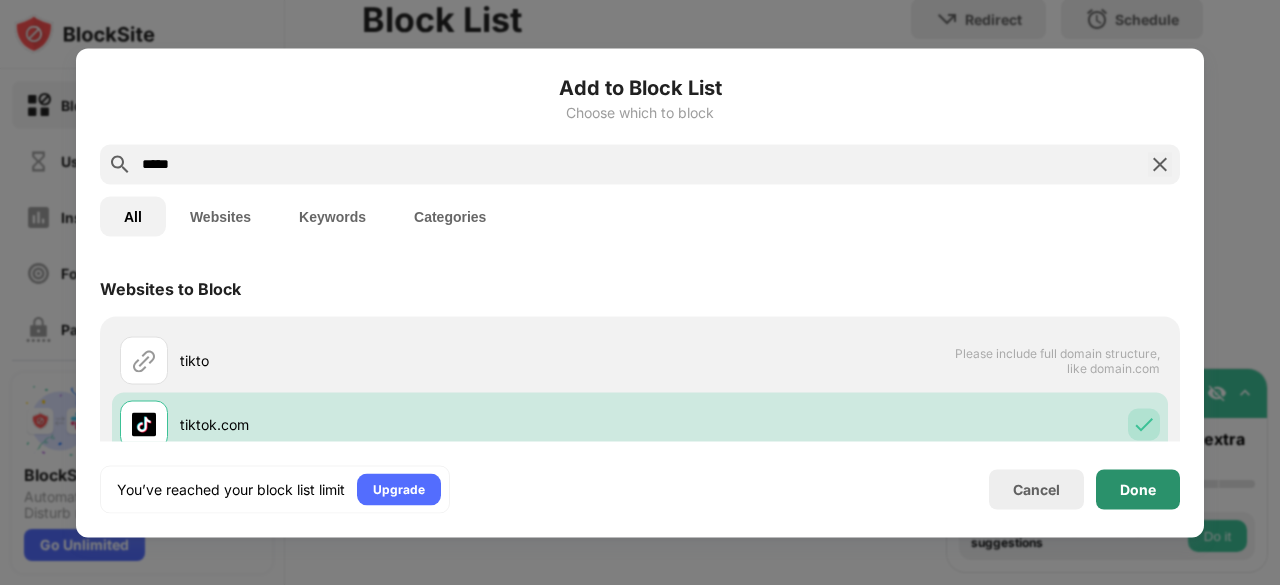 click on "Done" at bounding box center (1138, 489) 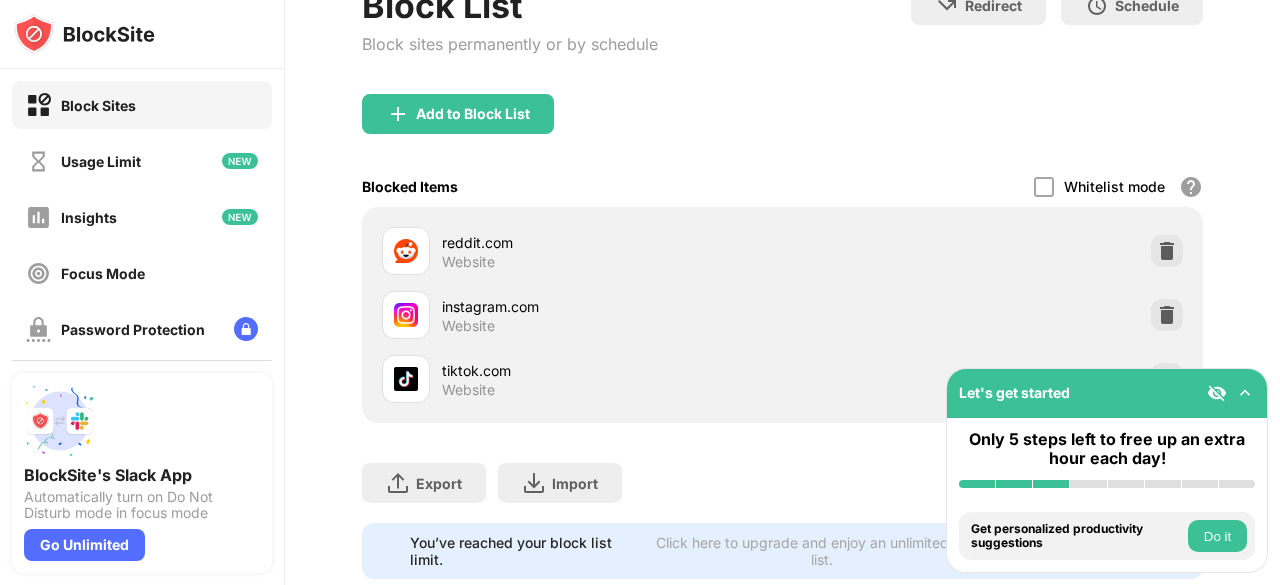 scroll, scrollTop: 378, scrollLeft: 0, axis: vertical 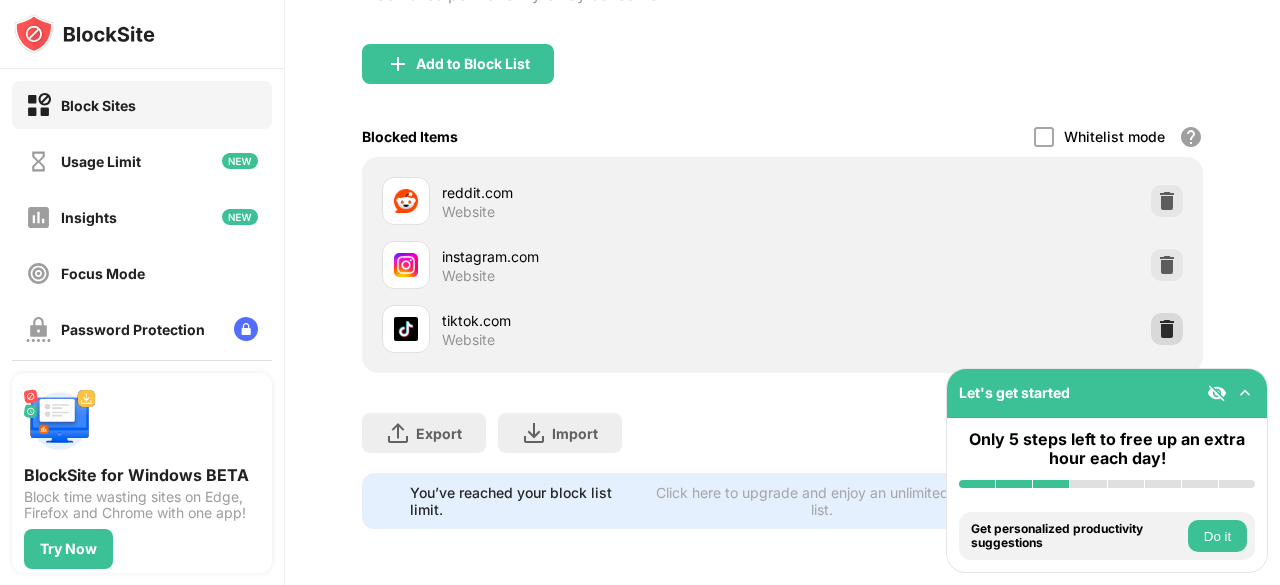 click at bounding box center [1167, 329] 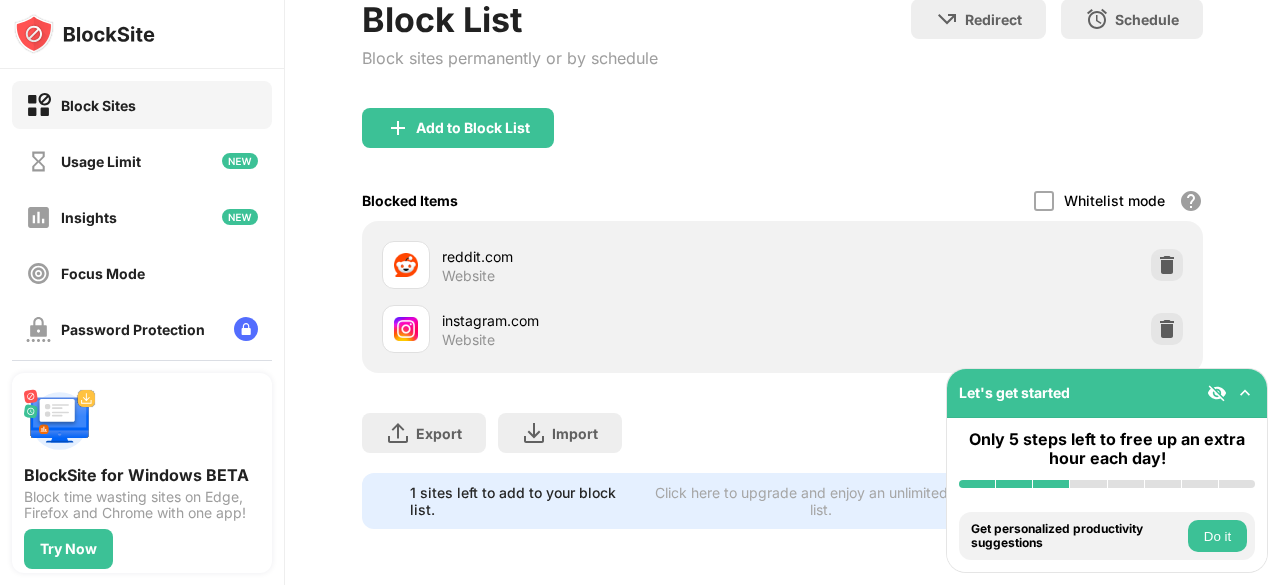 scroll, scrollTop: 314, scrollLeft: 0, axis: vertical 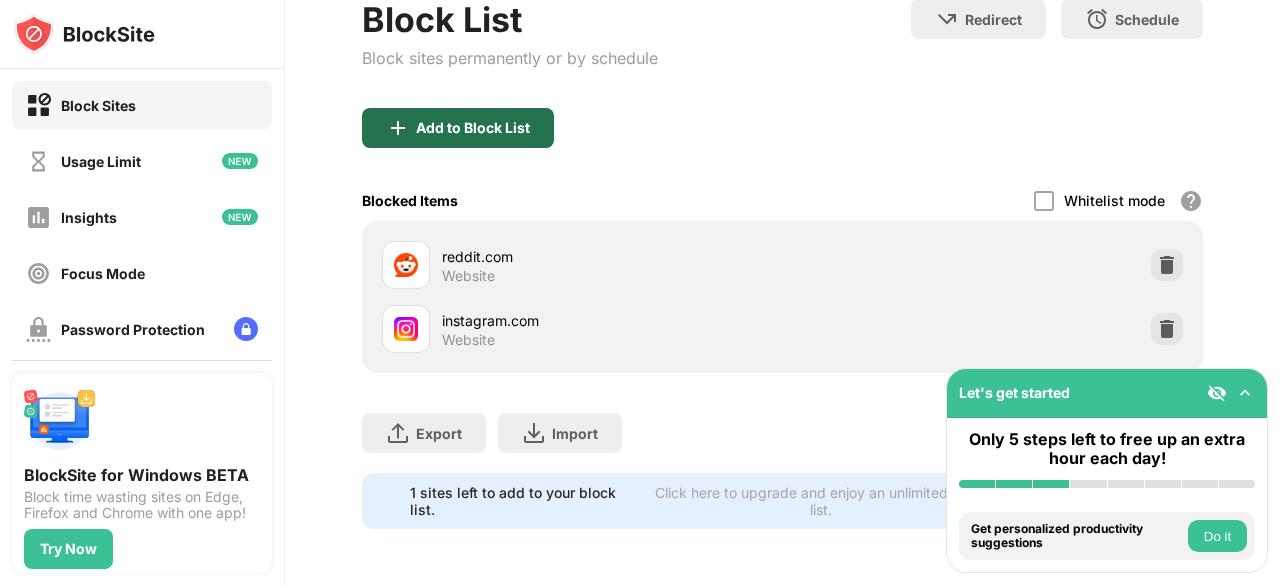 click on "Add to Block List" at bounding box center [458, 128] 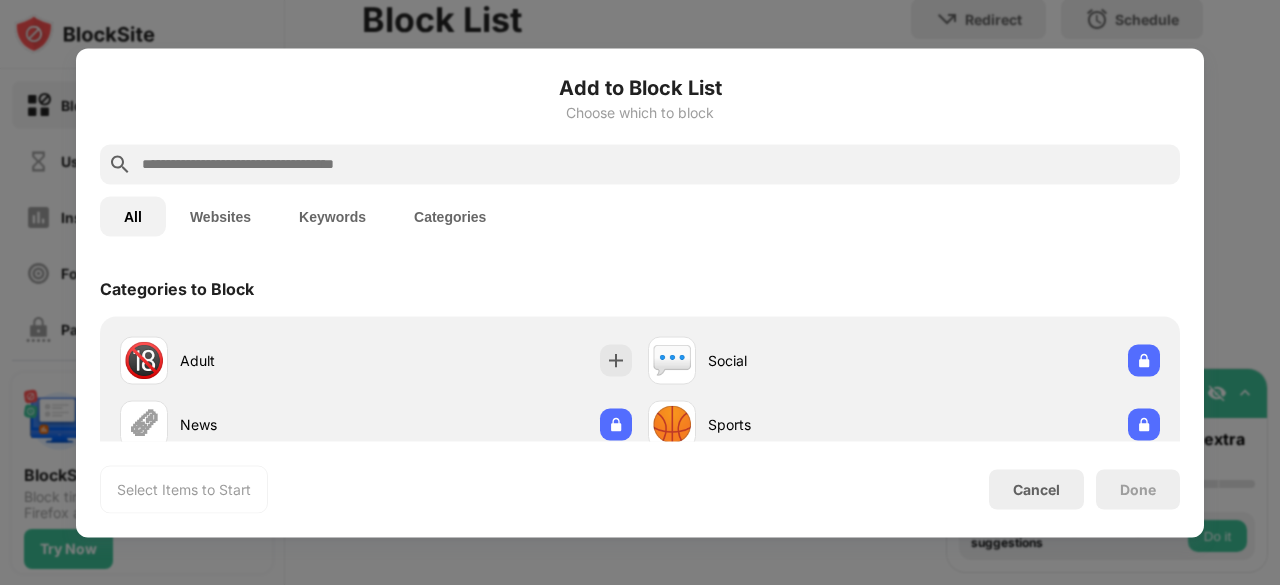click at bounding box center [640, 164] 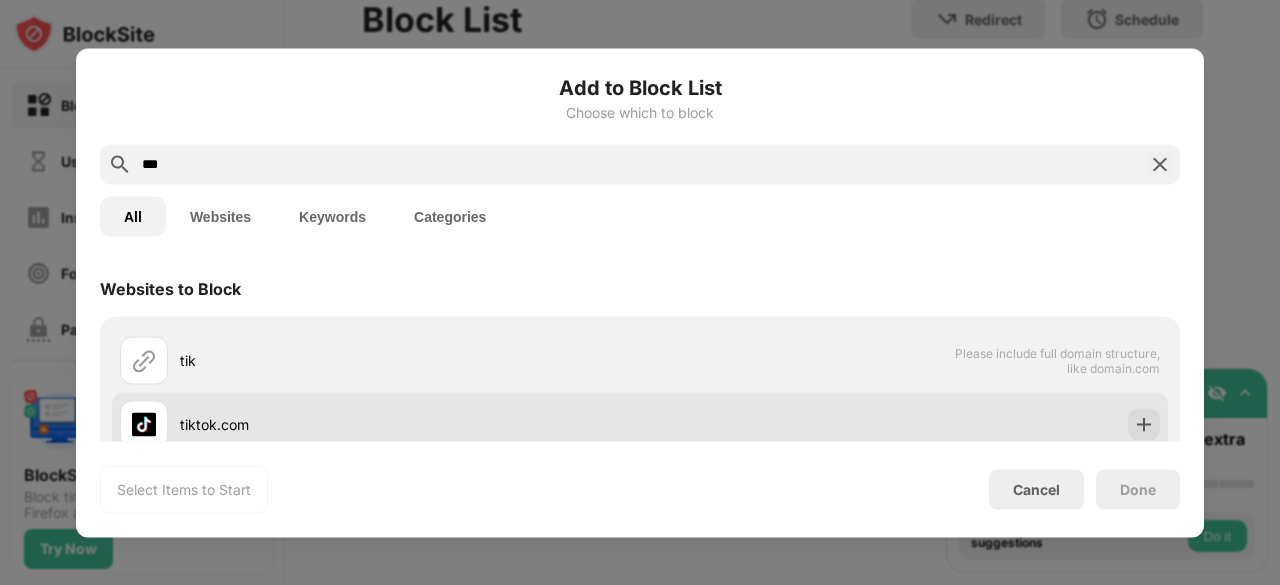 type on "***" 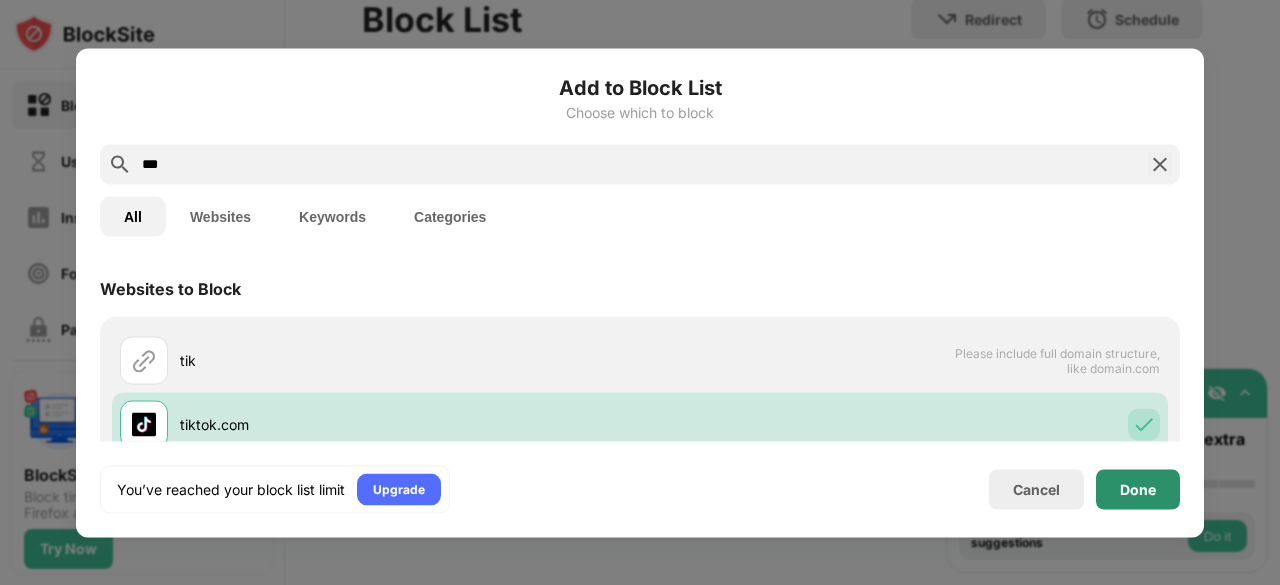 click on "Done" at bounding box center (1138, 489) 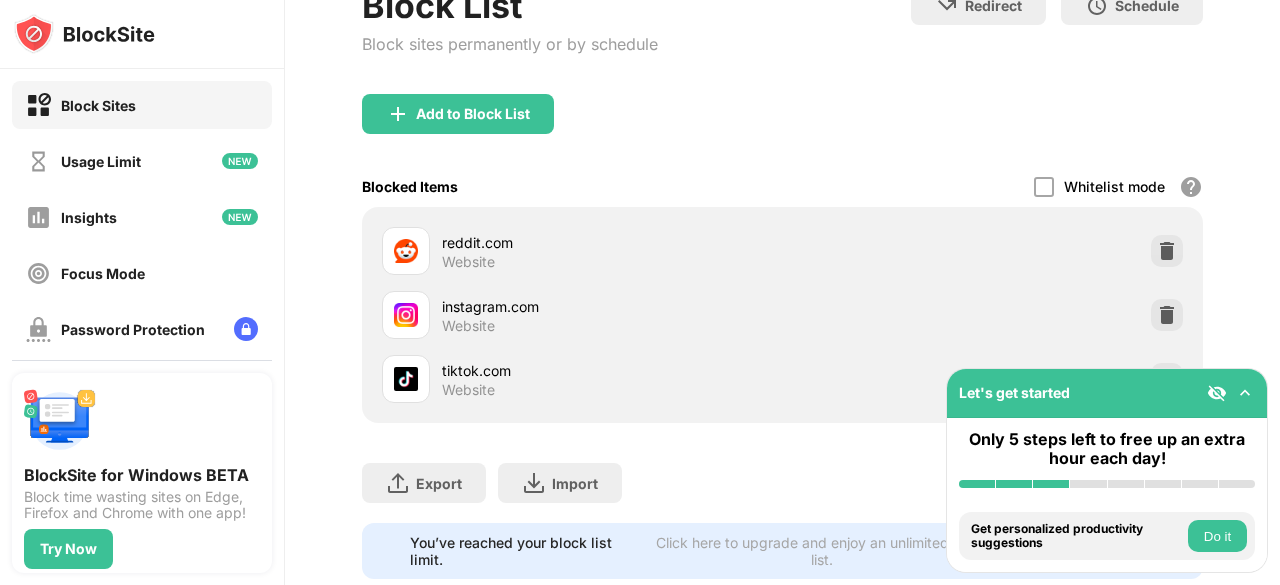 scroll, scrollTop: 374, scrollLeft: 0, axis: vertical 